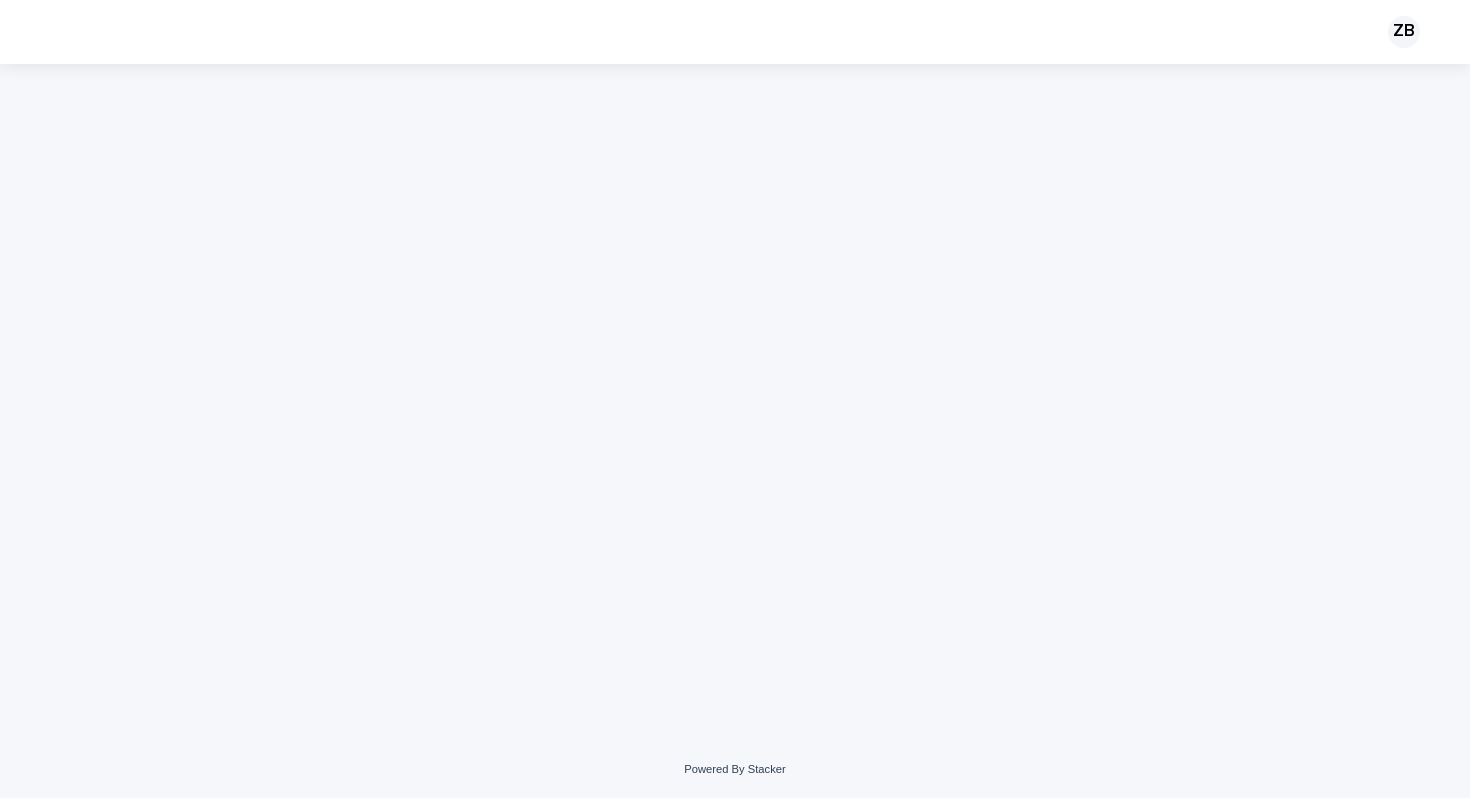 scroll, scrollTop: 0, scrollLeft: 0, axis: both 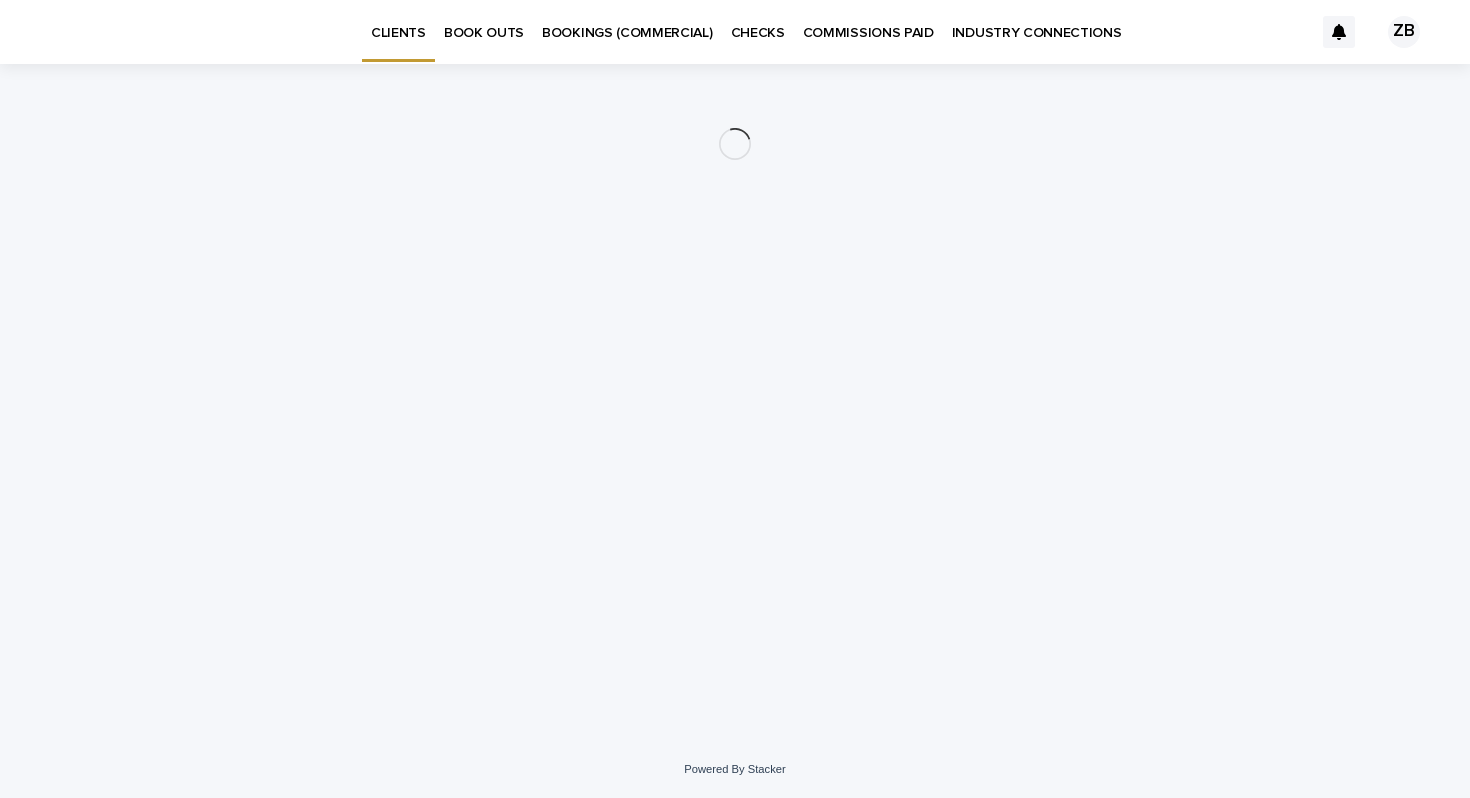 click on "BOOK OUTS" at bounding box center [484, 21] 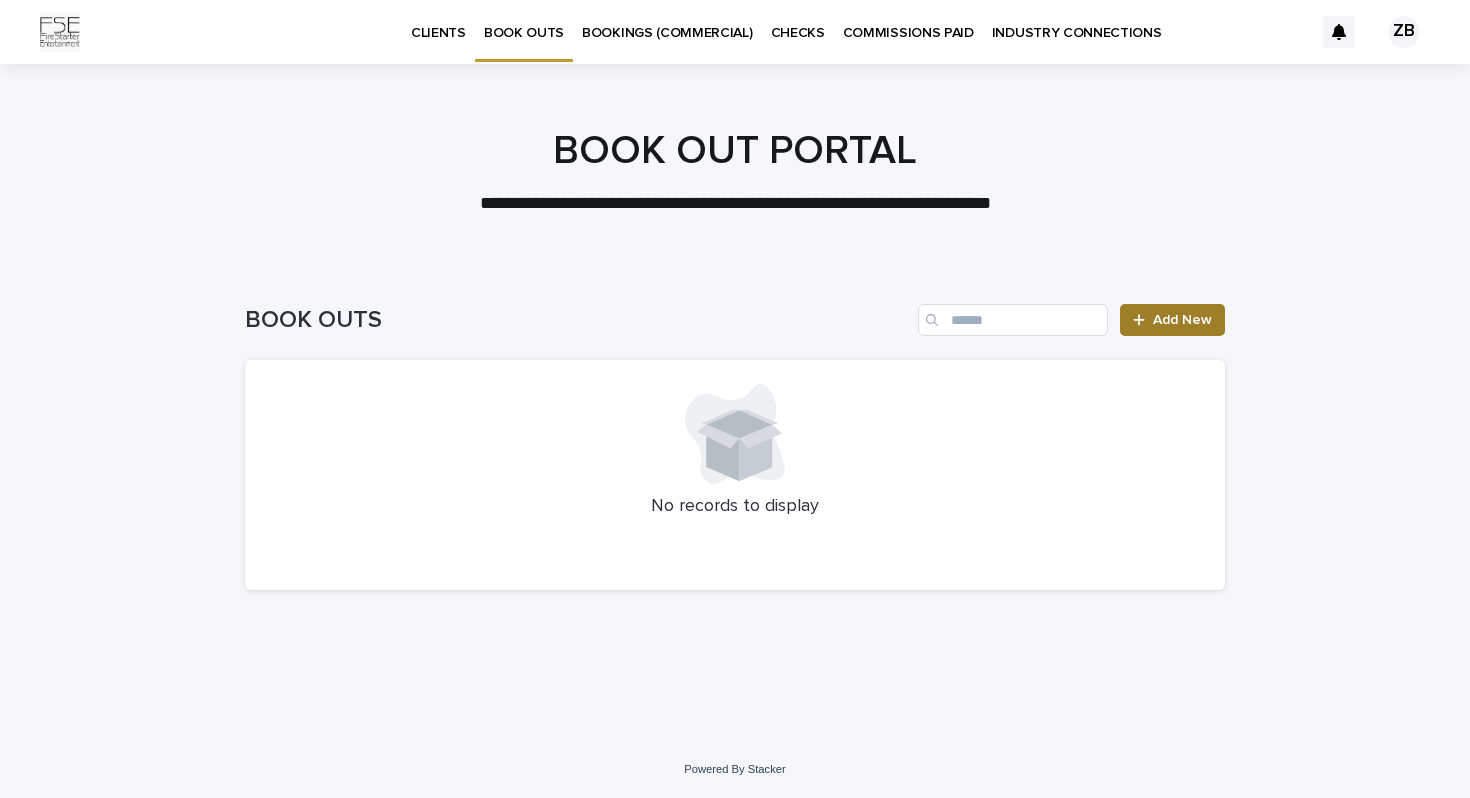 click on "Add New" at bounding box center (1172, 320) 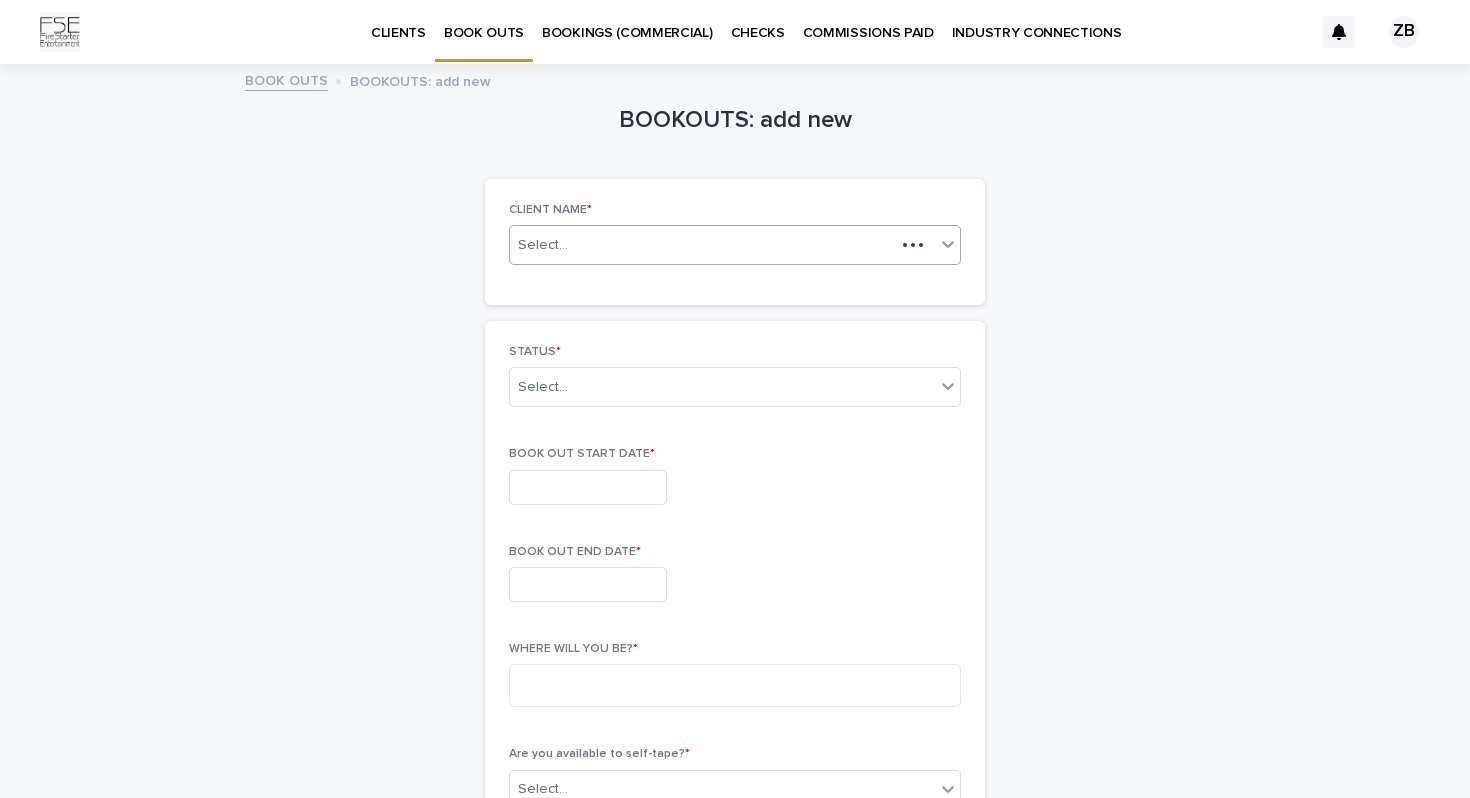 click on "Select..." at bounding box center [702, 245] 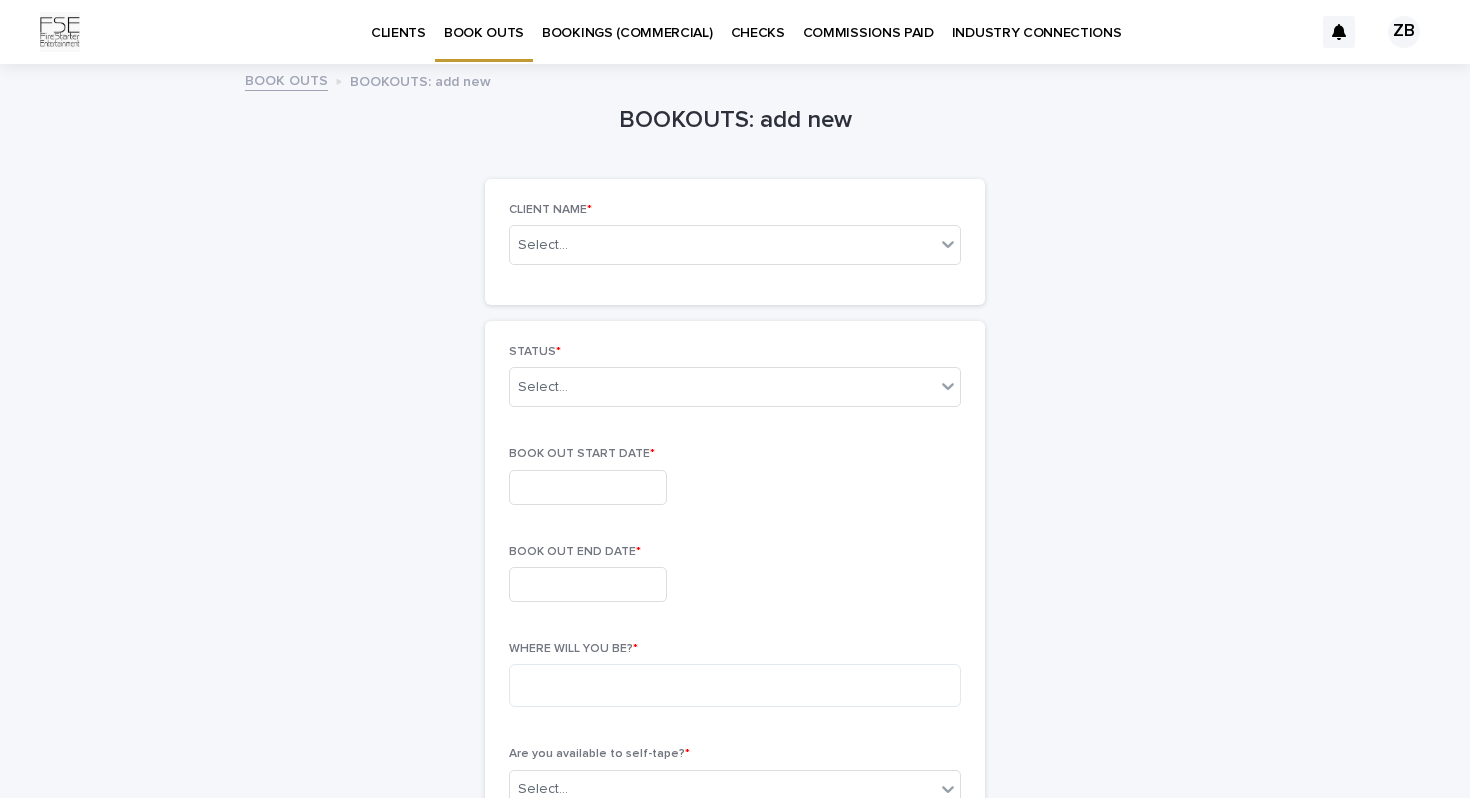 click on "ZB" at bounding box center [1404, 32] 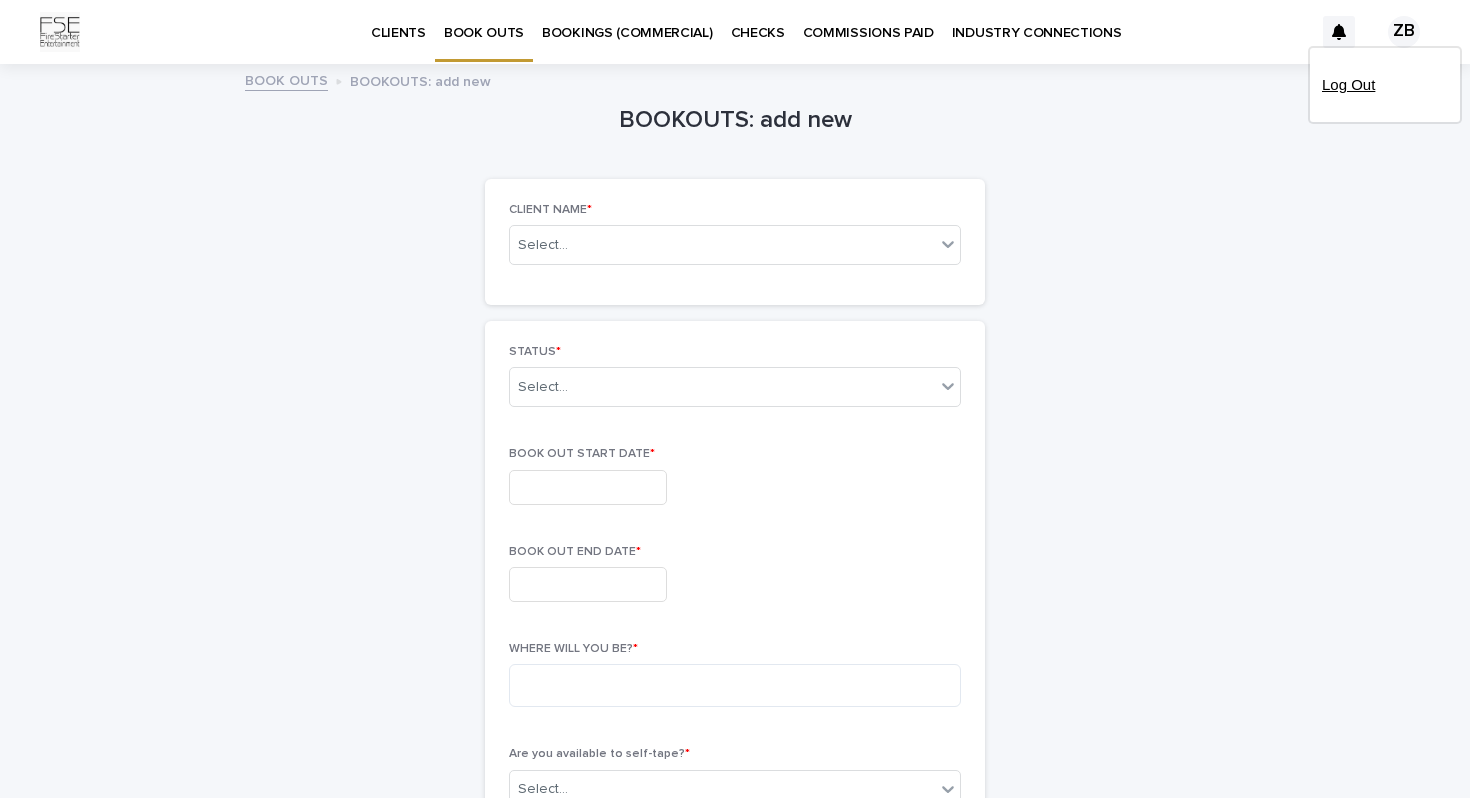 click on "Log Out" at bounding box center (1385, 85) 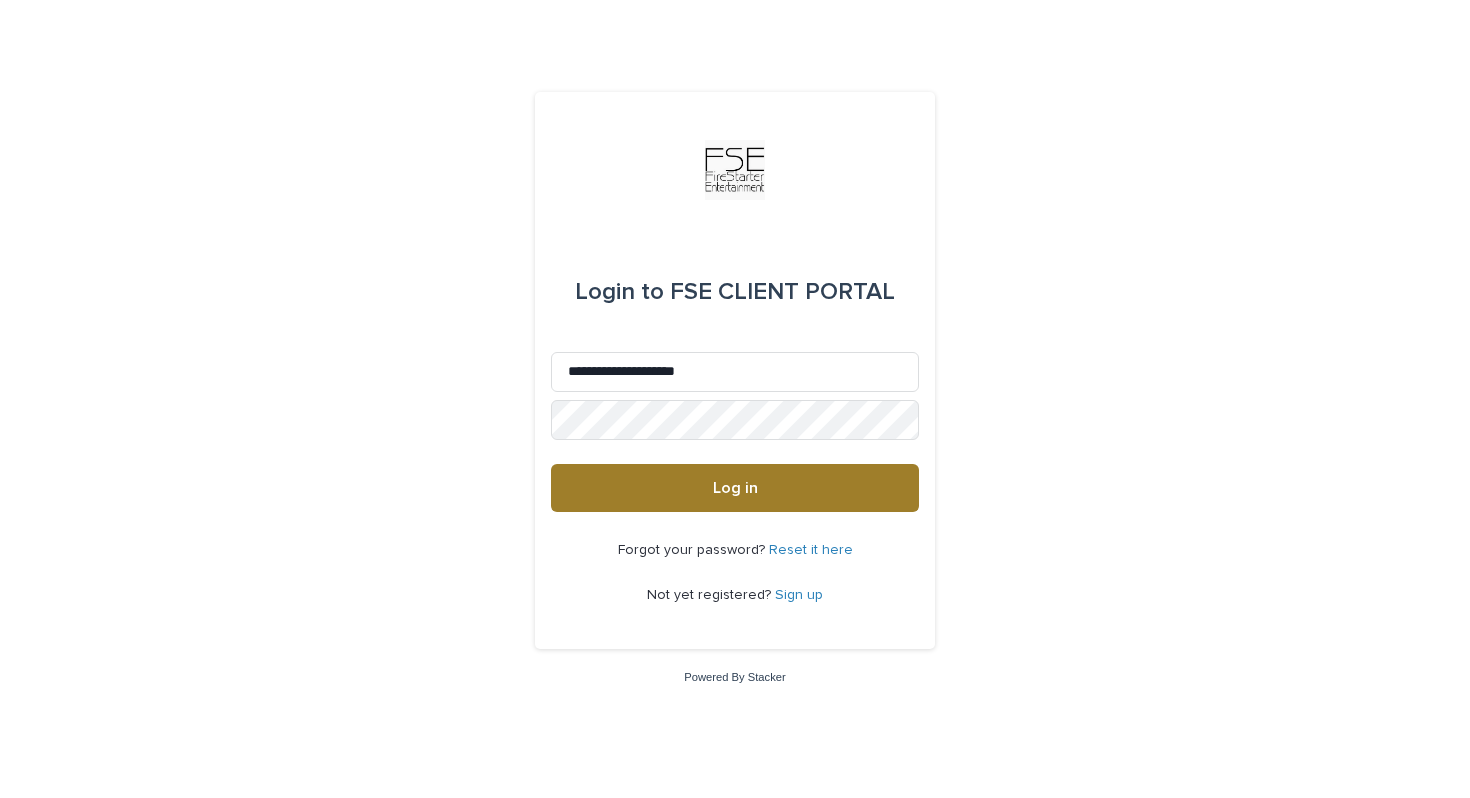 click on "Log in" at bounding box center (735, 488) 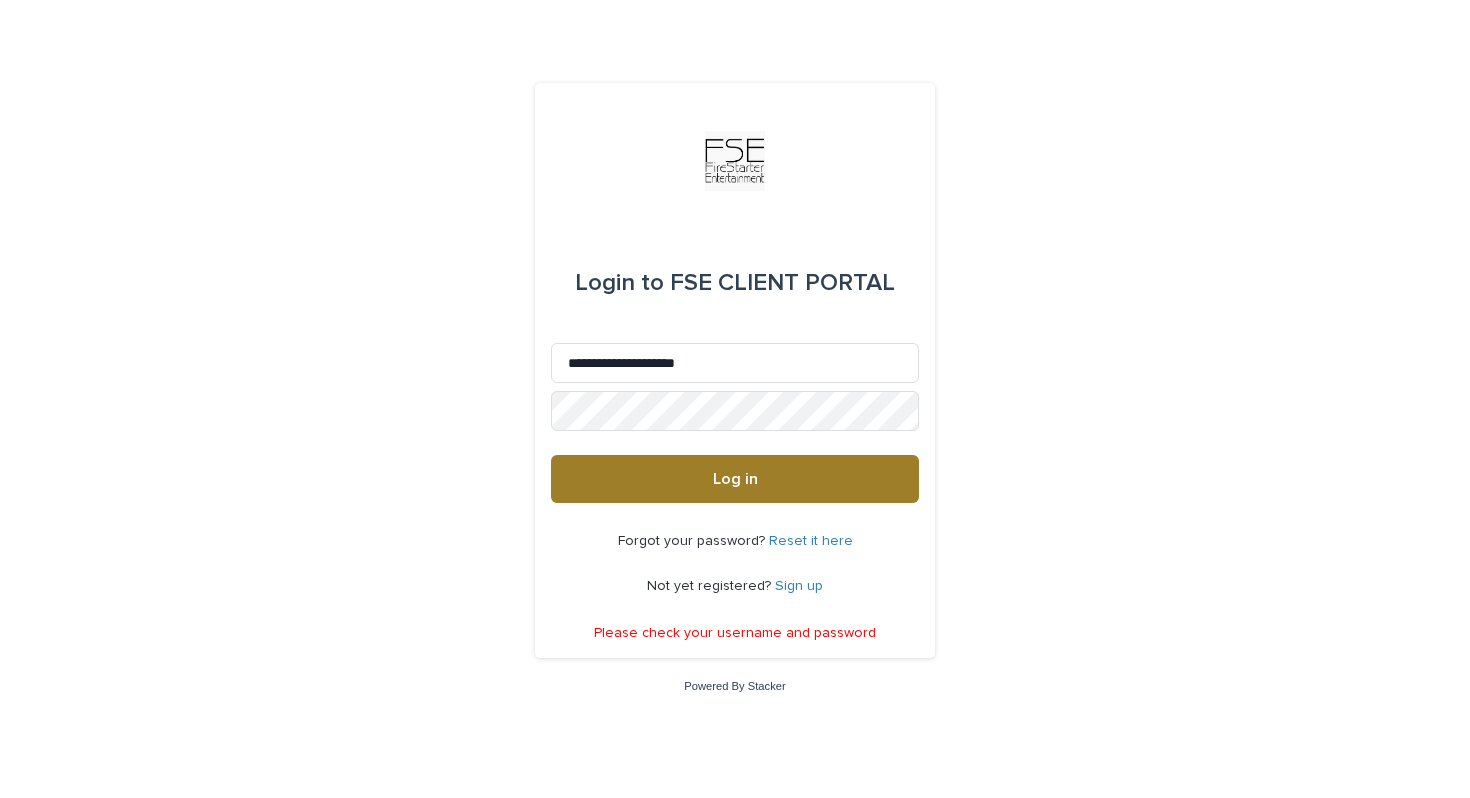click on "Log in" at bounding box center [735, 479] 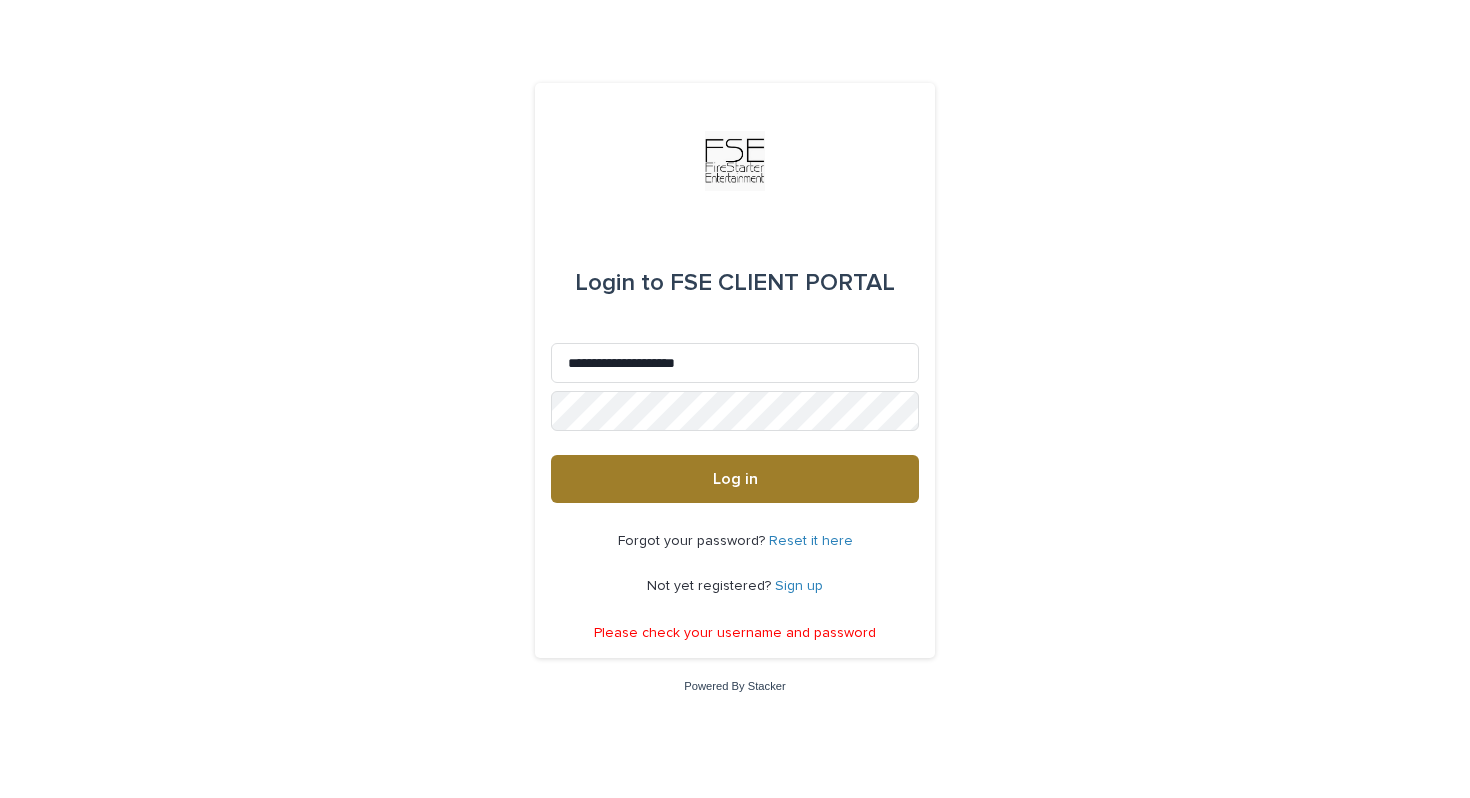 click on "Log in" at bounding box center (735, 479) 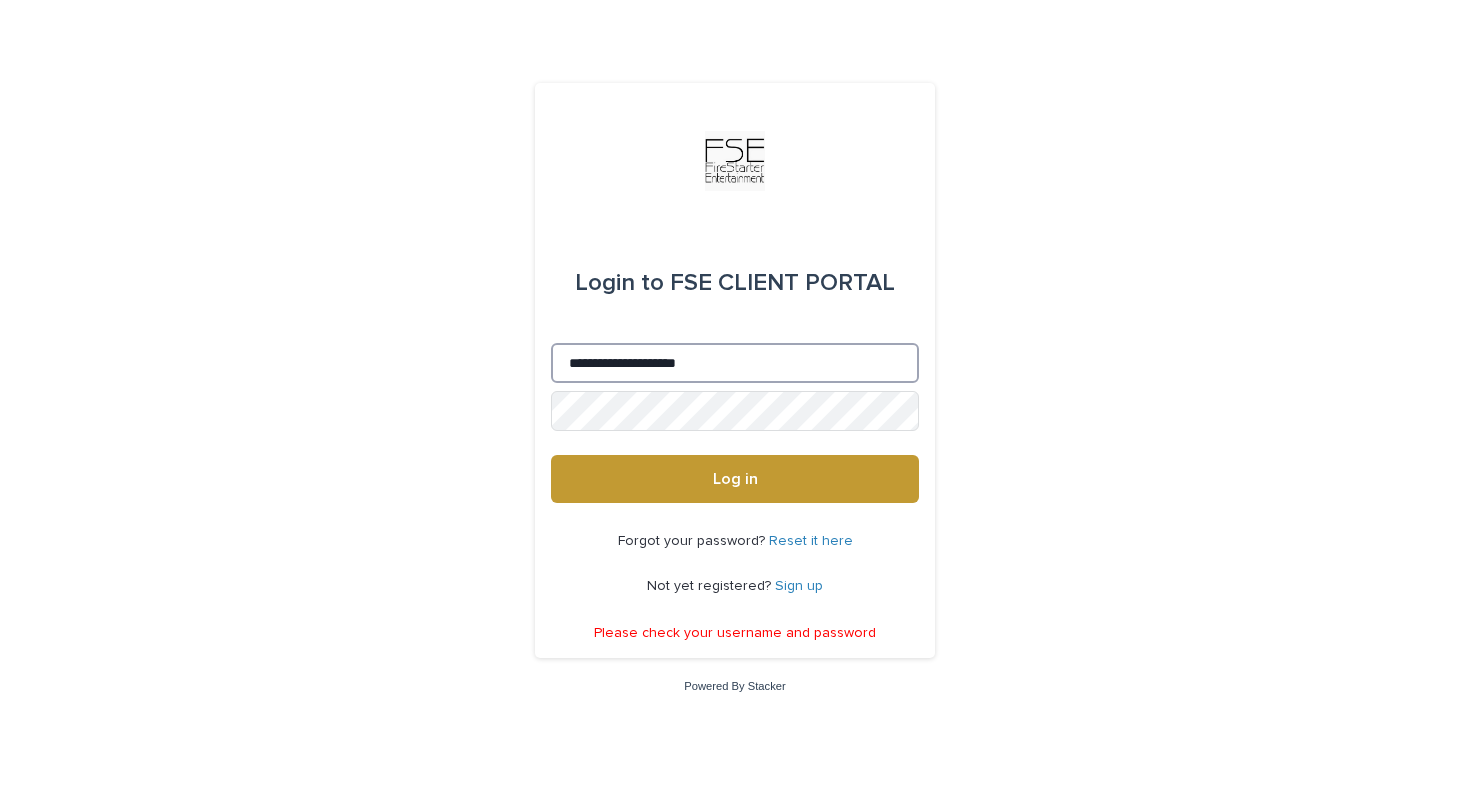 click on "**********" at bounding box center [735, 363] 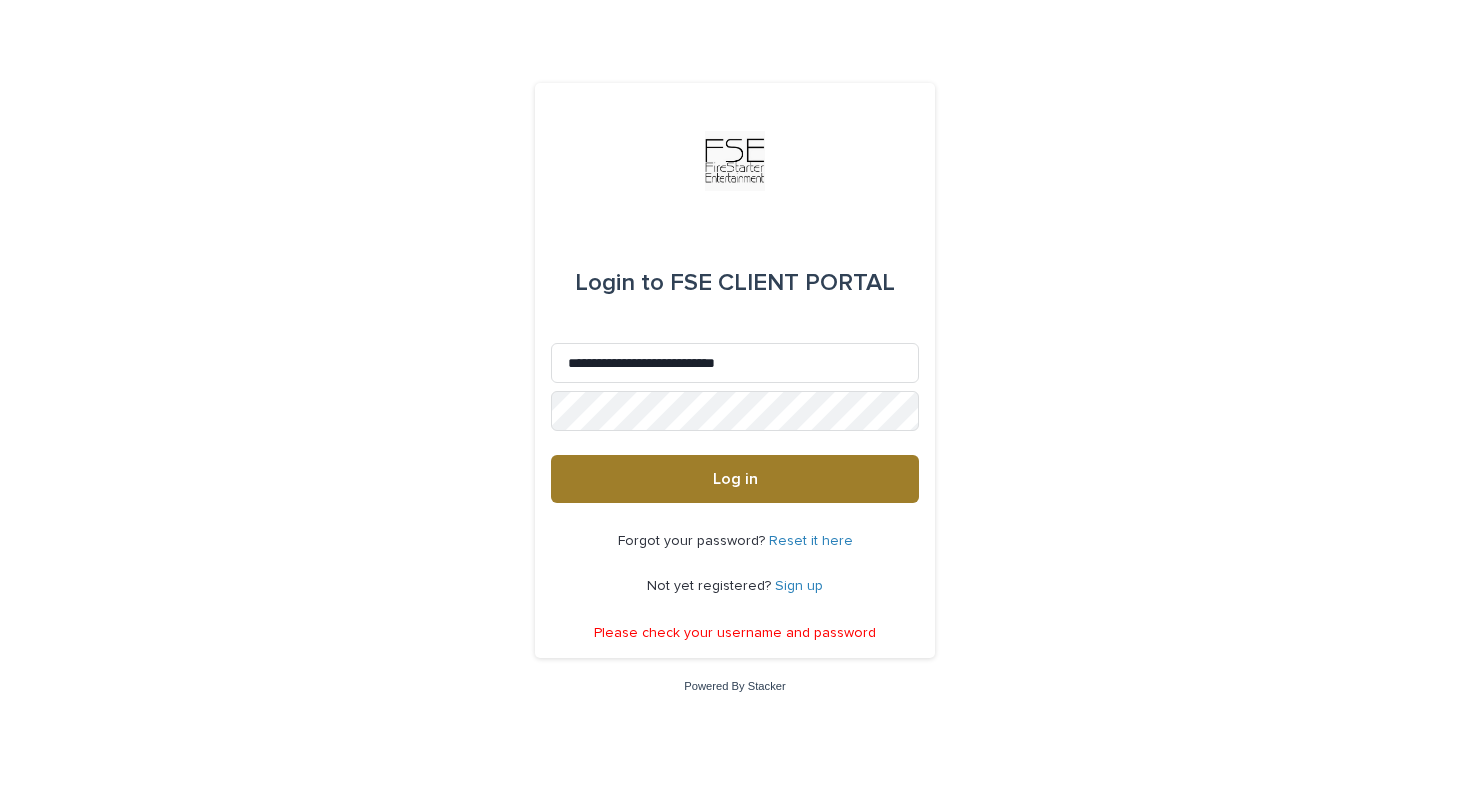 click on "Log in" at bounding box center (735, 479) 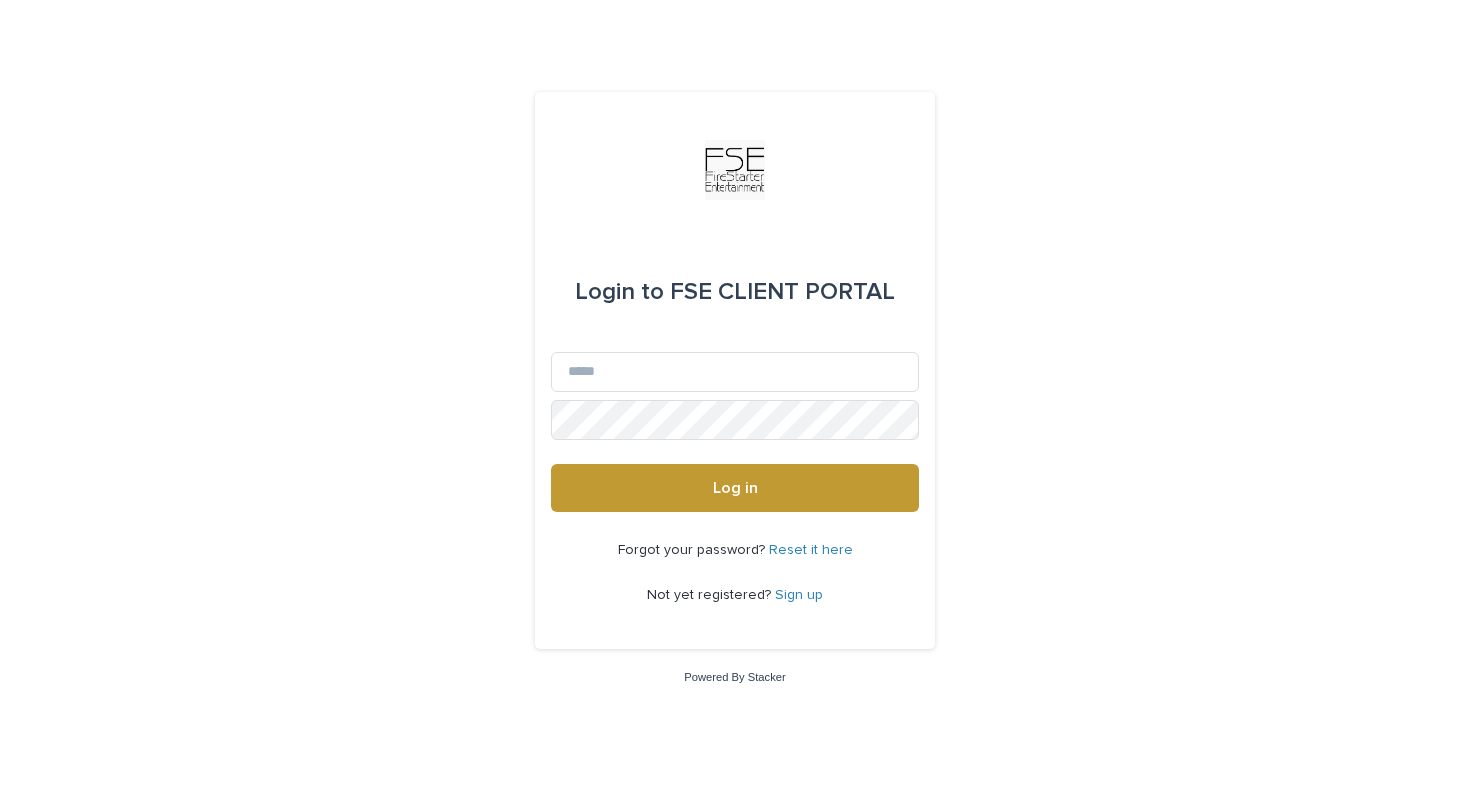 scroll, scrollTop: 0, scrollLeft: 0, axis: both 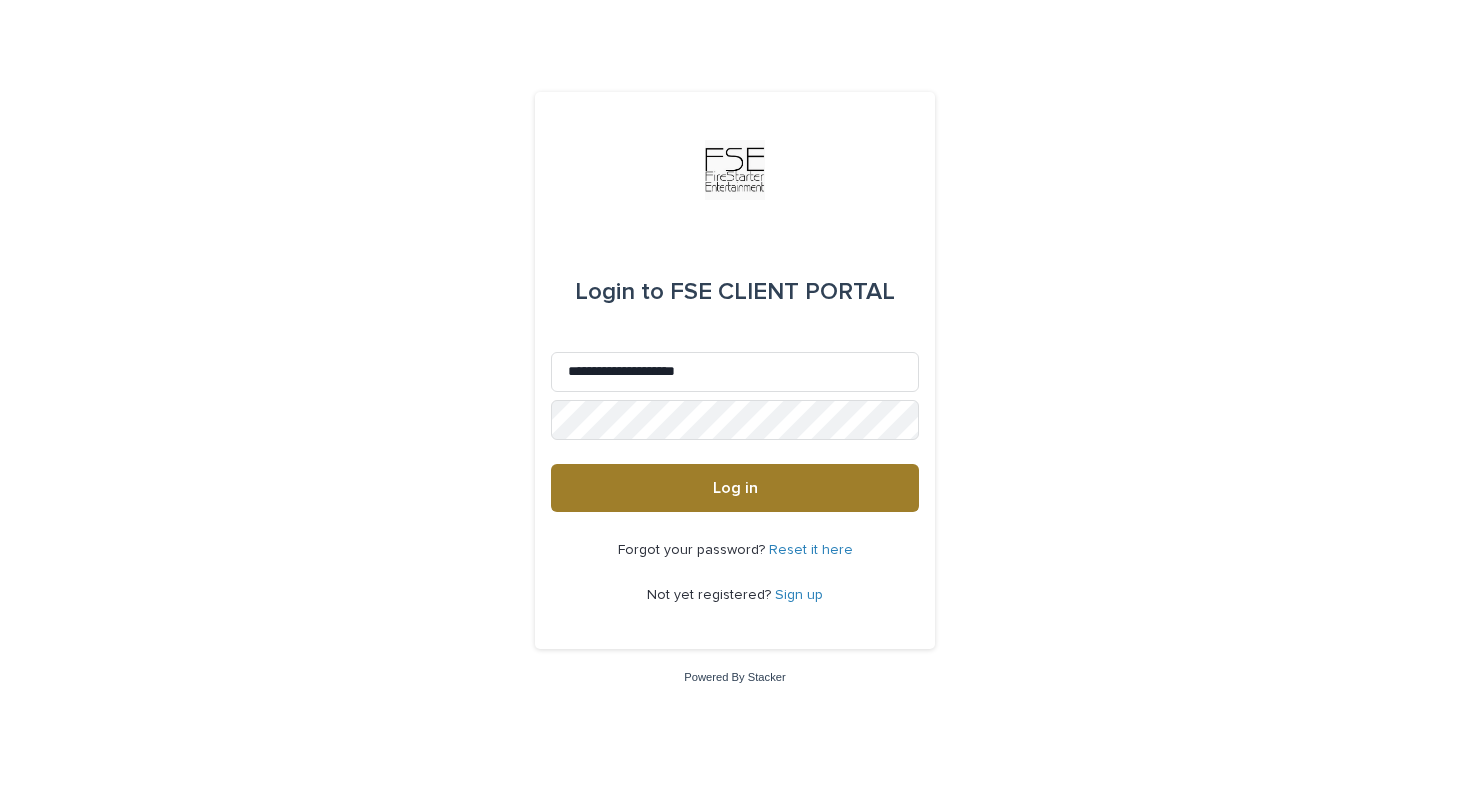 click on "Log in" at bounding box center [735, 488] 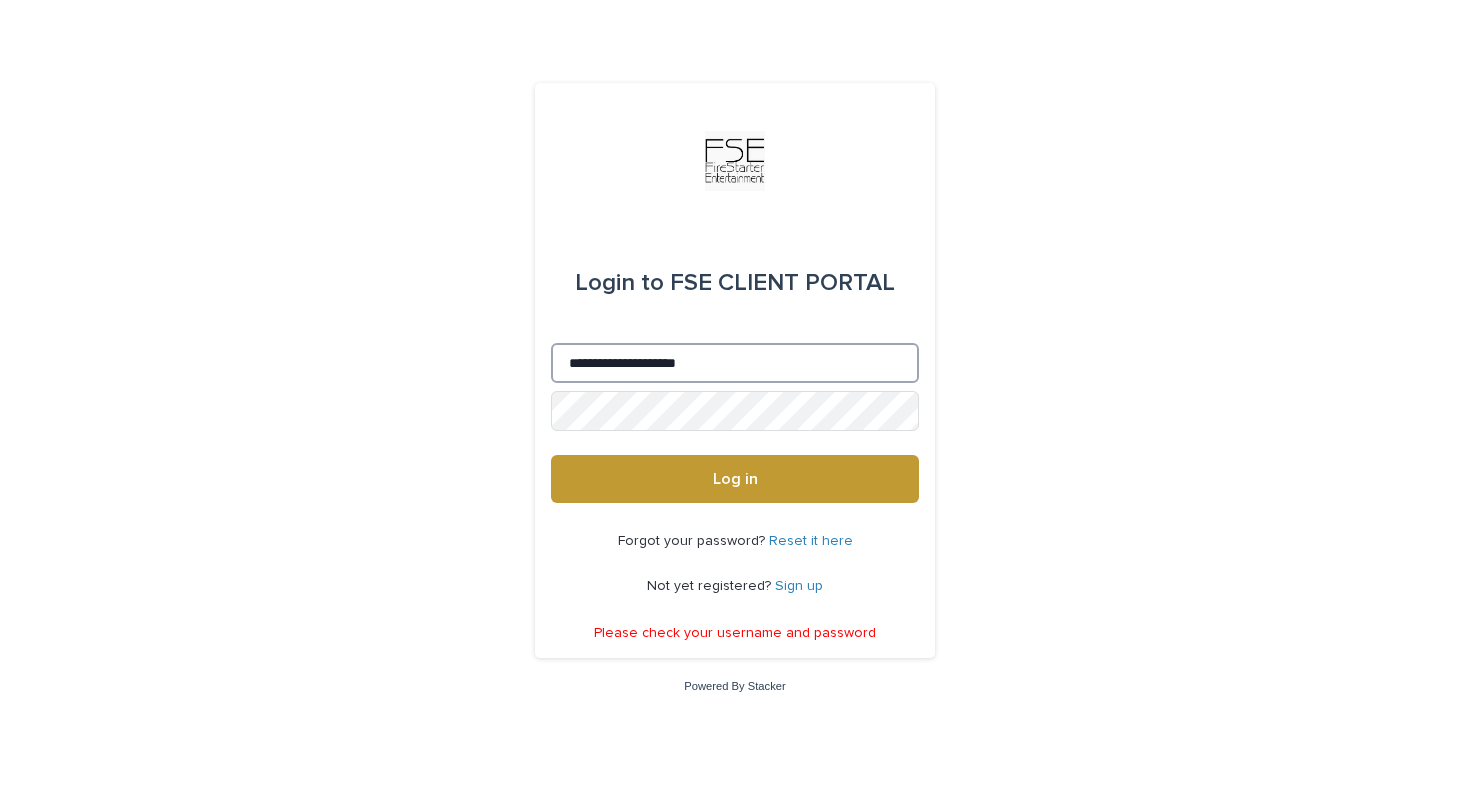 click on "**********" at bounding box center (735, 363) 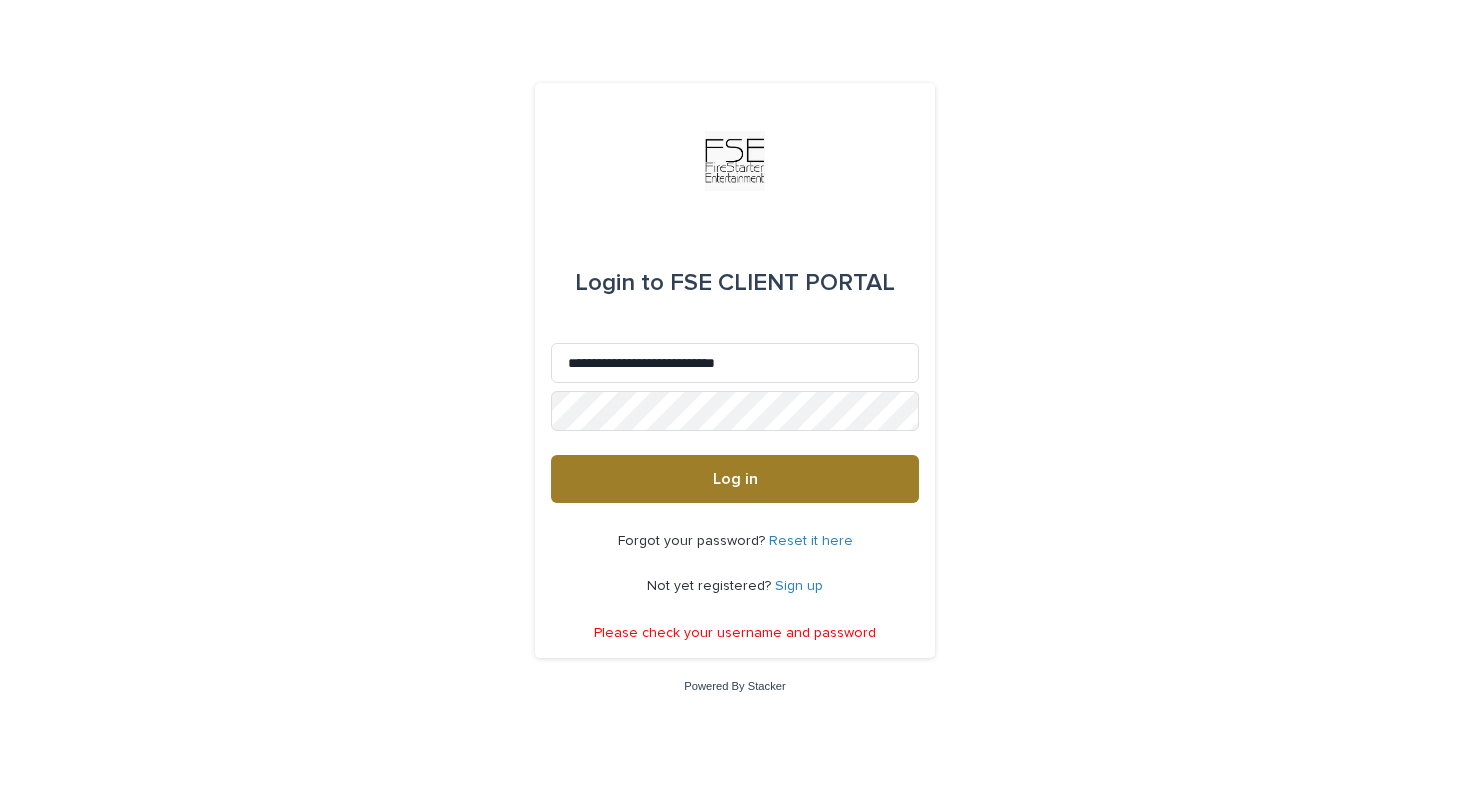 click on "Log in" at bounding box center [735, 479] 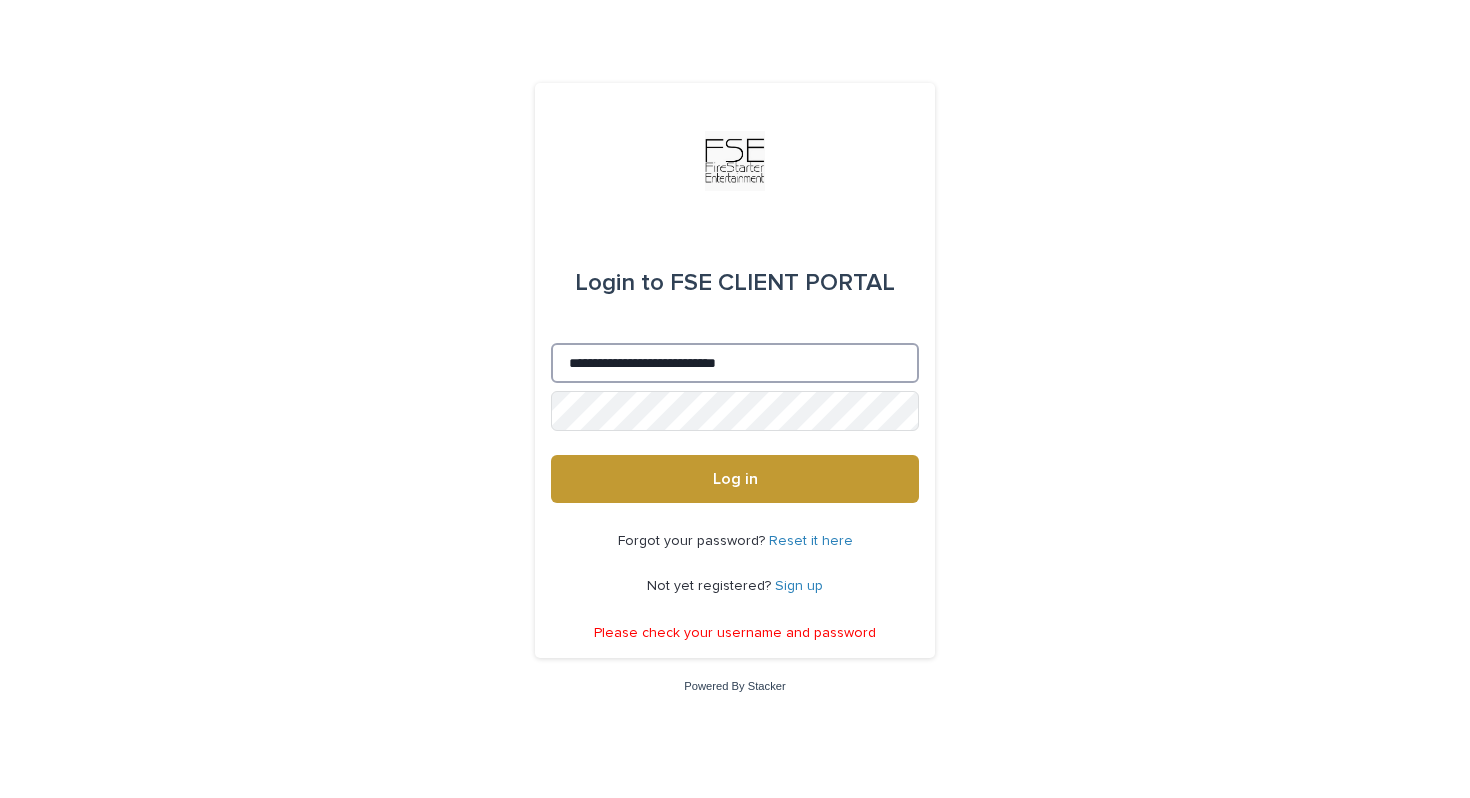 click on "**********" at bounding box center [735, 363] 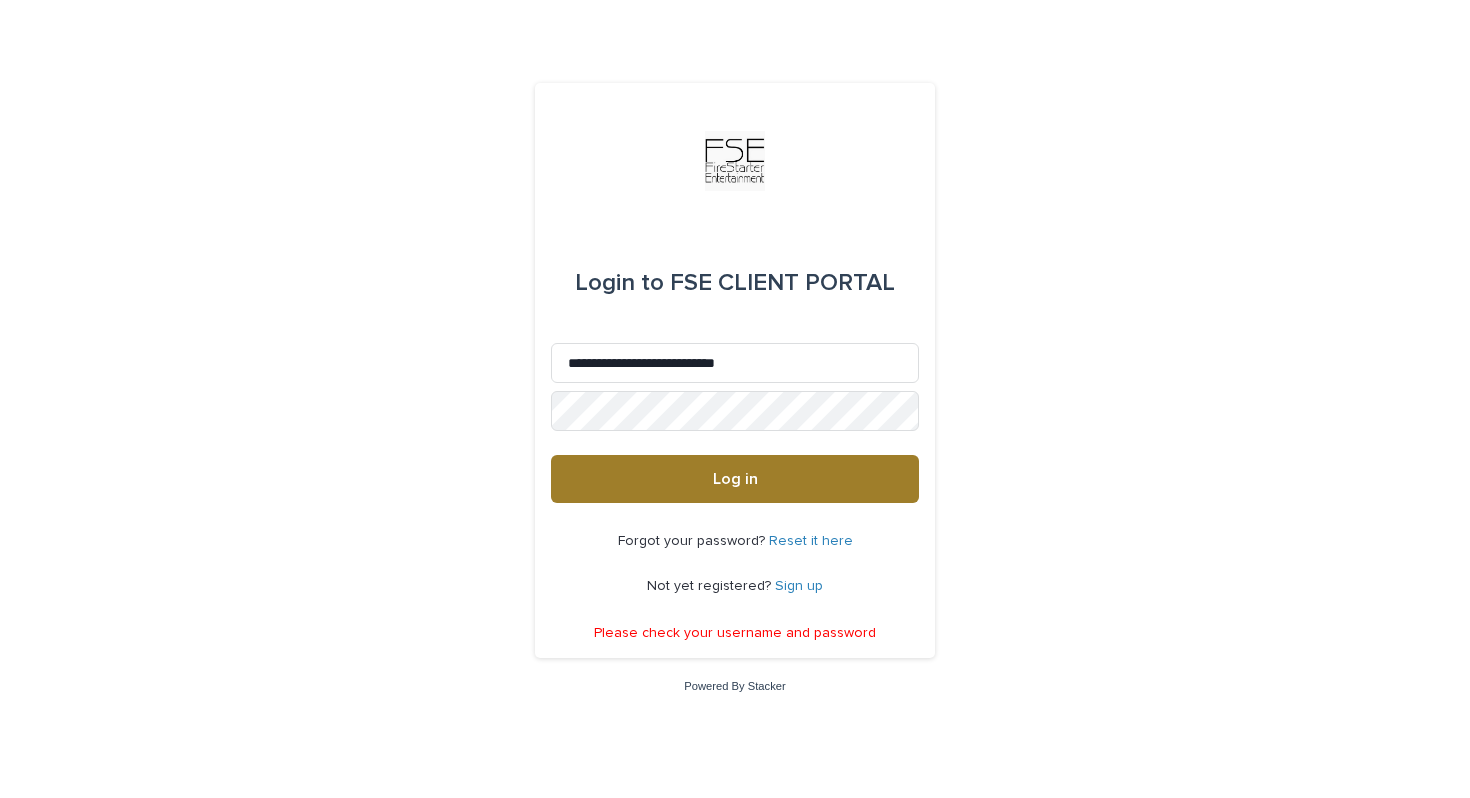 click on "Log in" at bounding box center (735, 479) 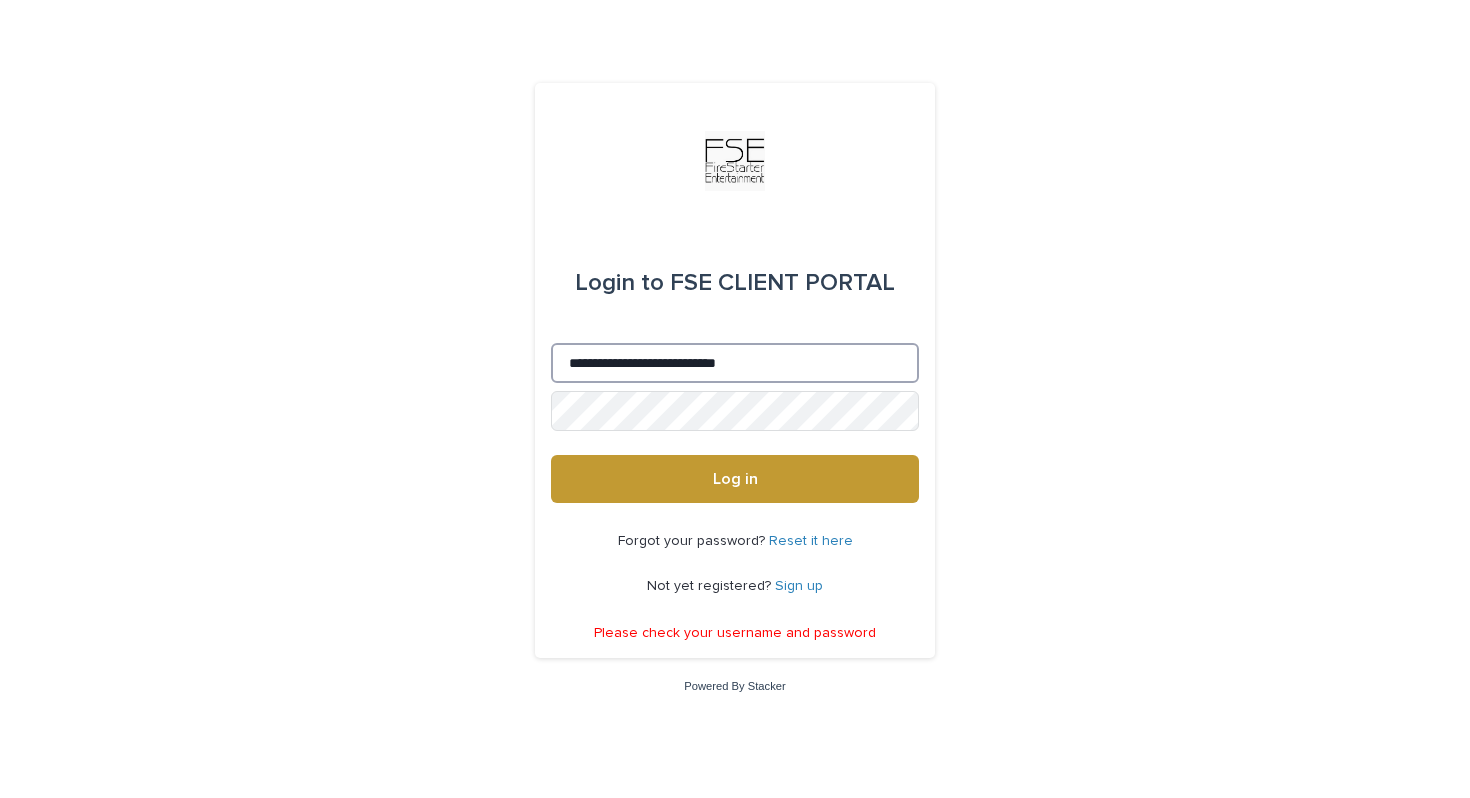 click on "**********" at bounding box center [735, 363] 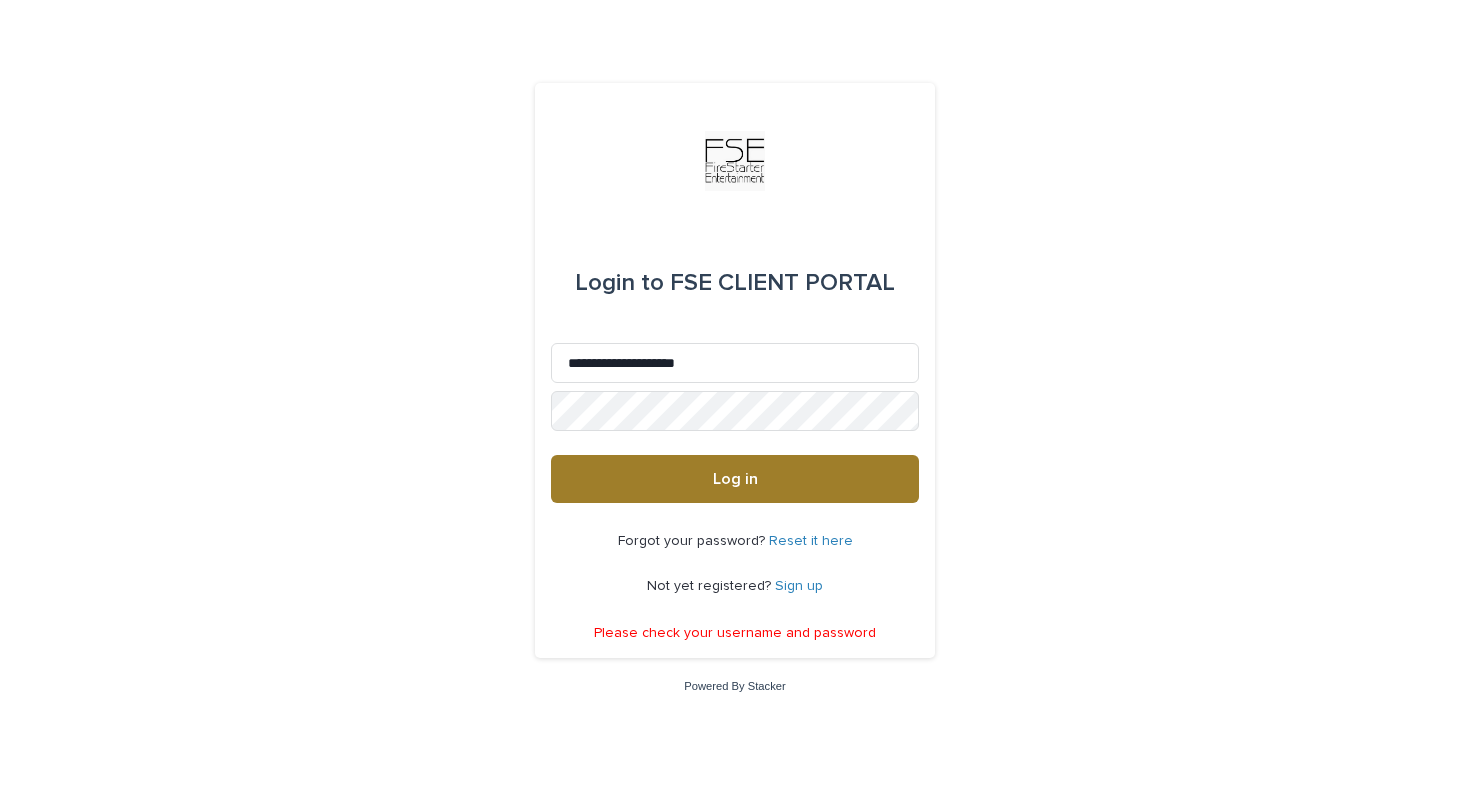 click on "Log in" at bounding box center [735, 479] 